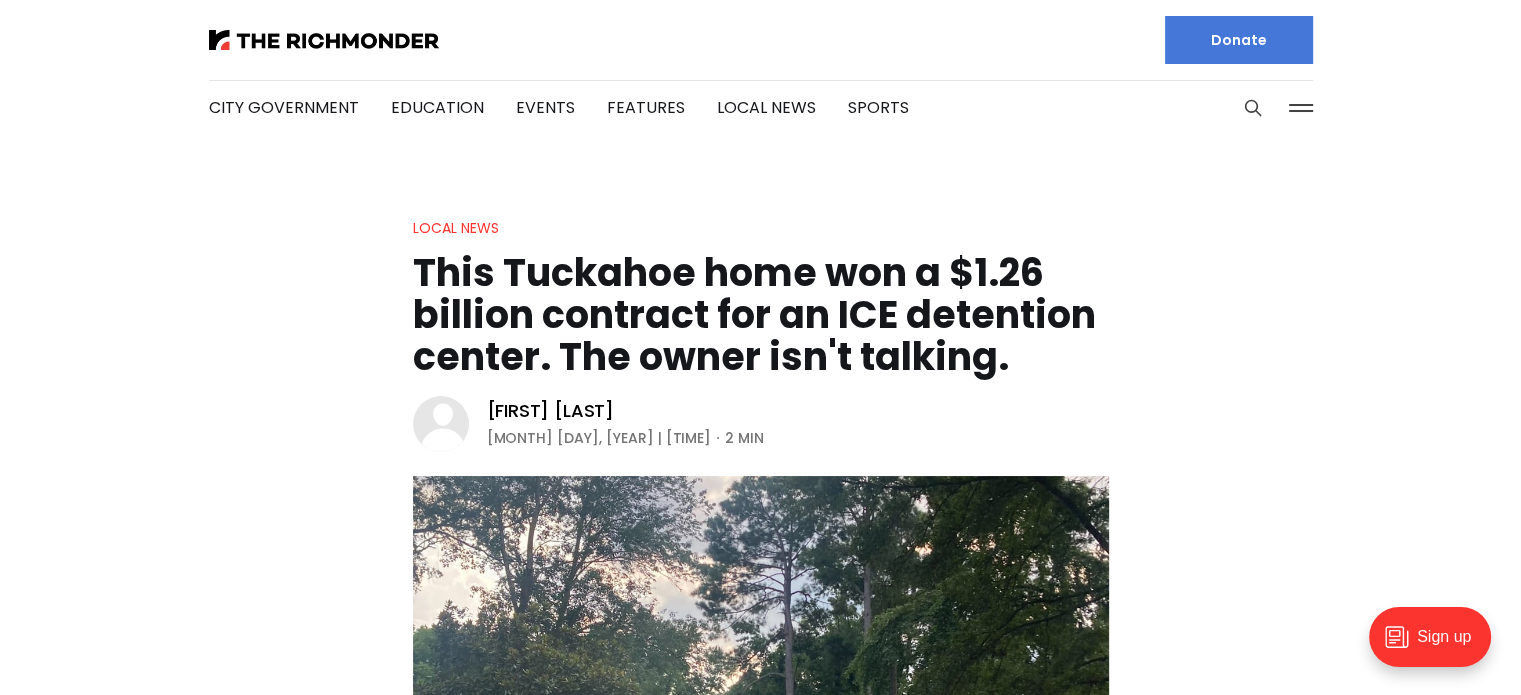 scroll, scrollTop: 0, scrollLeft: 0, axis: both 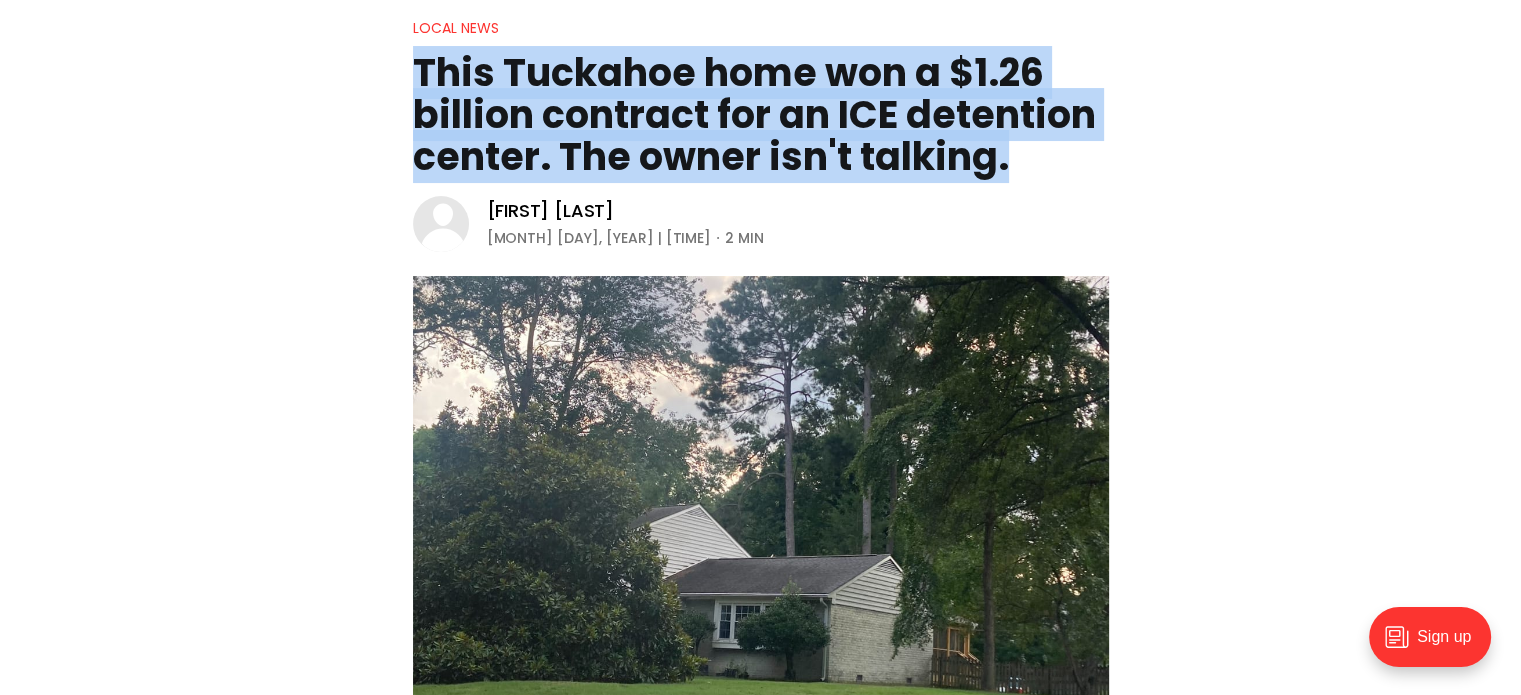 drag, startPoint x: 397, startPoint y: 63, endPoint x: 1049, endPoint y: 150, distance: 657.7788 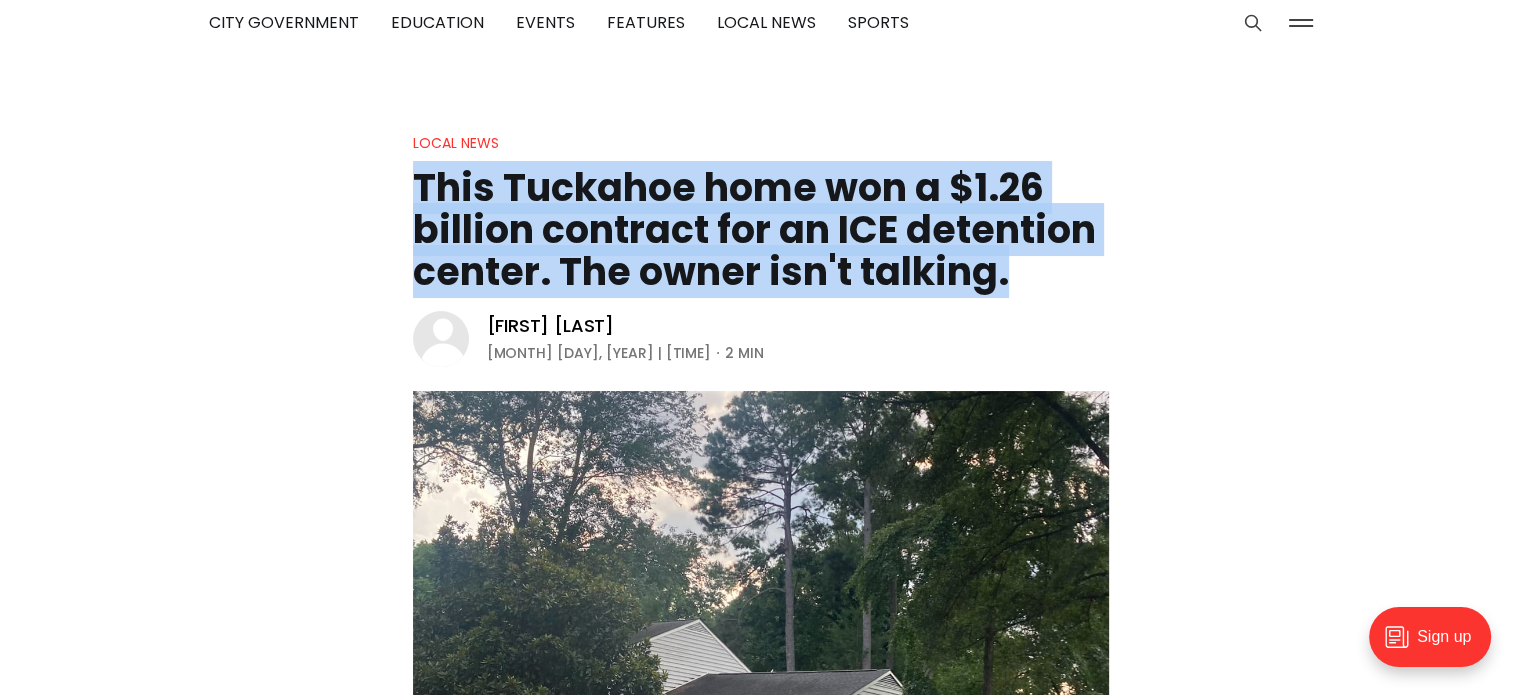 scroll, scrollTop: 0, scrollLeft: 0, axis: both 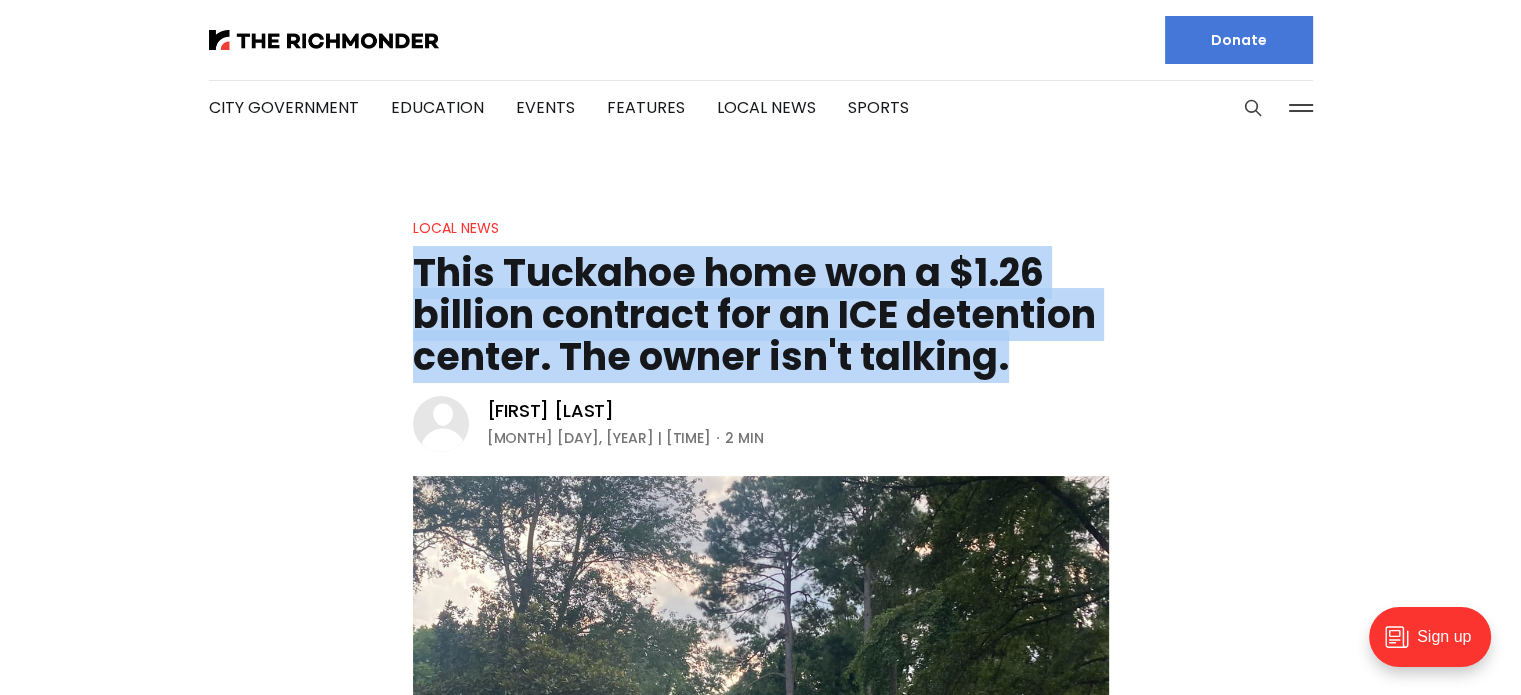 click at bounding box center (1301, 108) 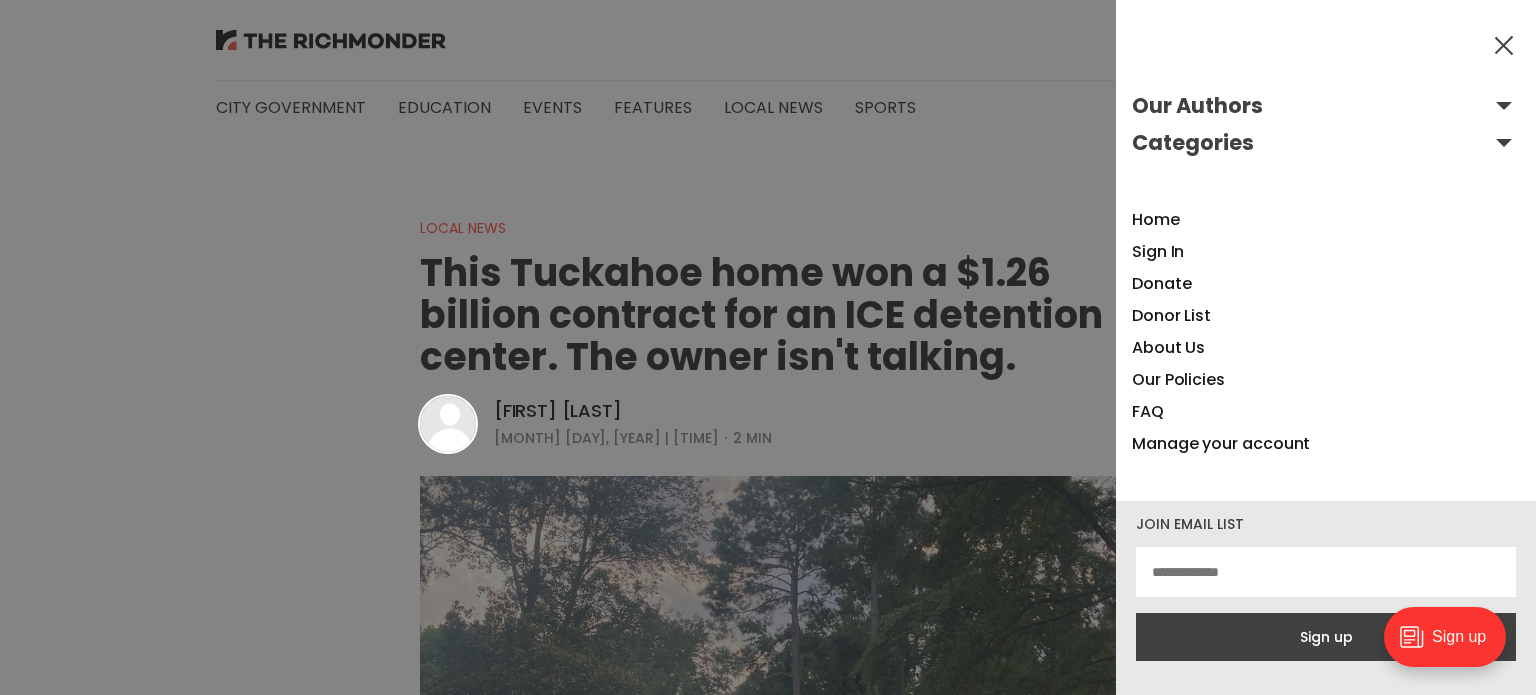 click at bounding box center (768, 347) 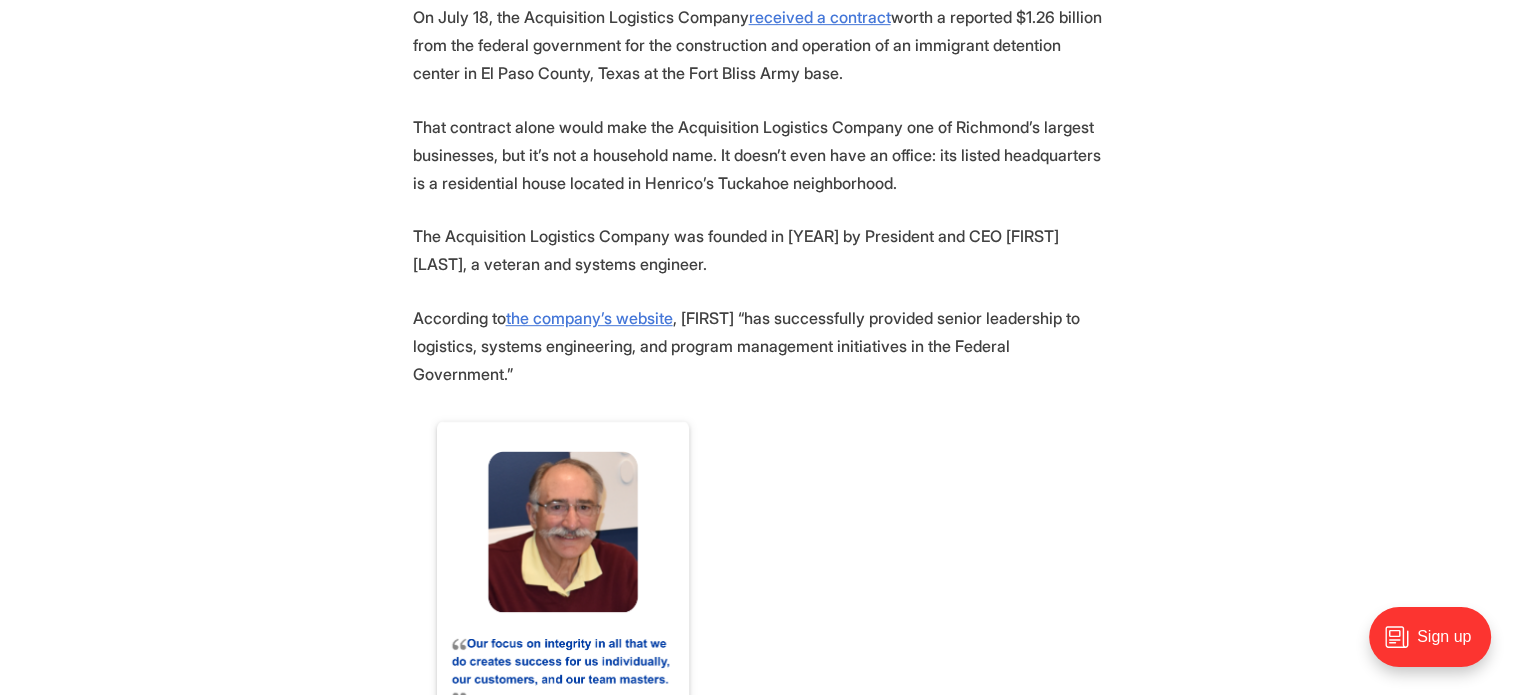 scroll, scrollTop: 1100, scrollLeft: 0, axis: vertical 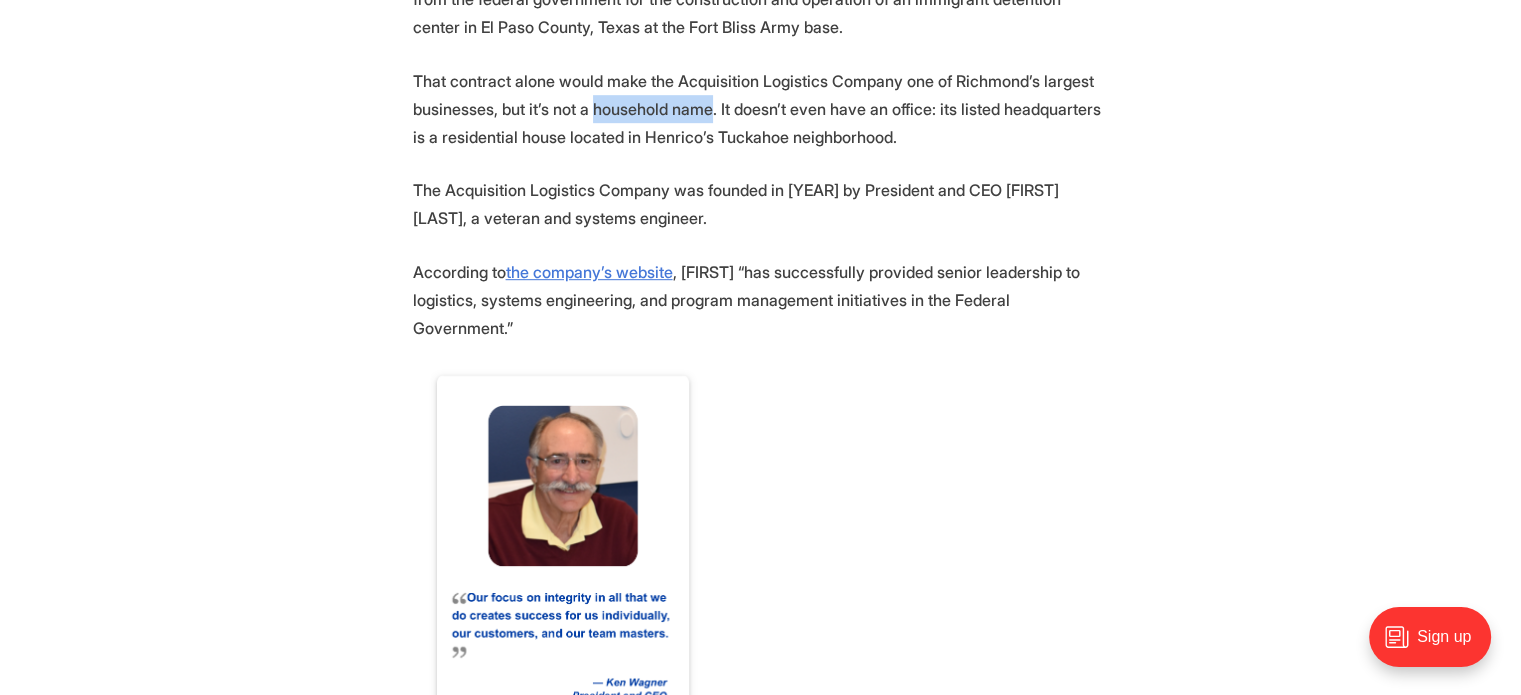 drag, startPoint x: 590, startPoint y: 102, endPoint x: 711, endPoint y: 110, distance: 121.264175 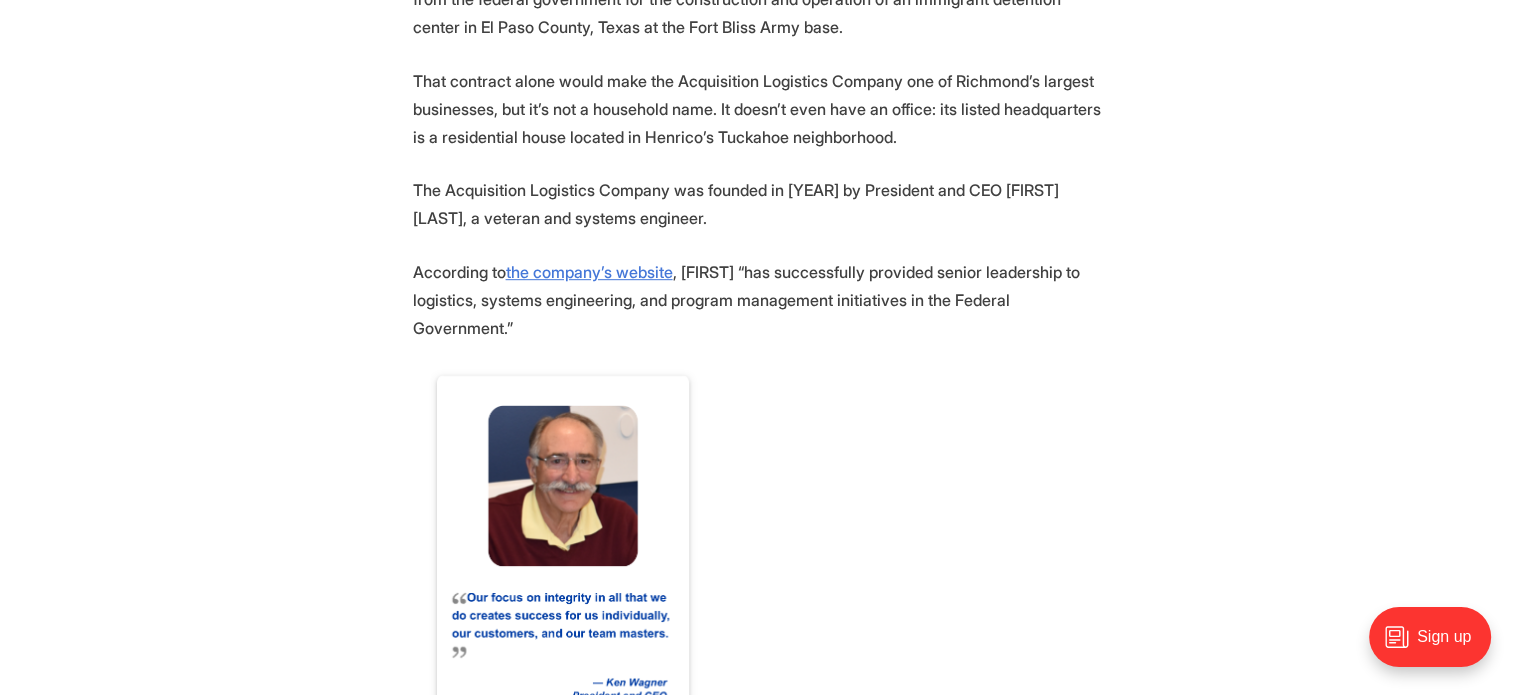 click on "On [MONTH] [DAY], the Acquisition Logistics Company received a contract worth a reported $[NUMBER] billion from the federal government for the construction and operation of an immigrant detention center in [CITY] County, [STATE] at the Fort Bliss Army base. That contract alone would make the Acquisition Logistics Company one of Richmond’s largest businesses, but it’s not a household name. It doesn’t even have an office: its listed headquarters is a residential house located in Henrico’s Tuckahoe neighborhood. The Acquisition Logistics Company was founded in [YEAR] by President and CEO [FIRST] [LAST], a veteran and systems engineer. According to the company’s website, [FIRST] “has successfully provided senior leadership to logistics, systems engineering, and program management initiatives in the Federal Government.”
Screenshot from the company's website.
zoominfo . There are no office spaces or warehouses listed.
." at bounding box center (760, 971) 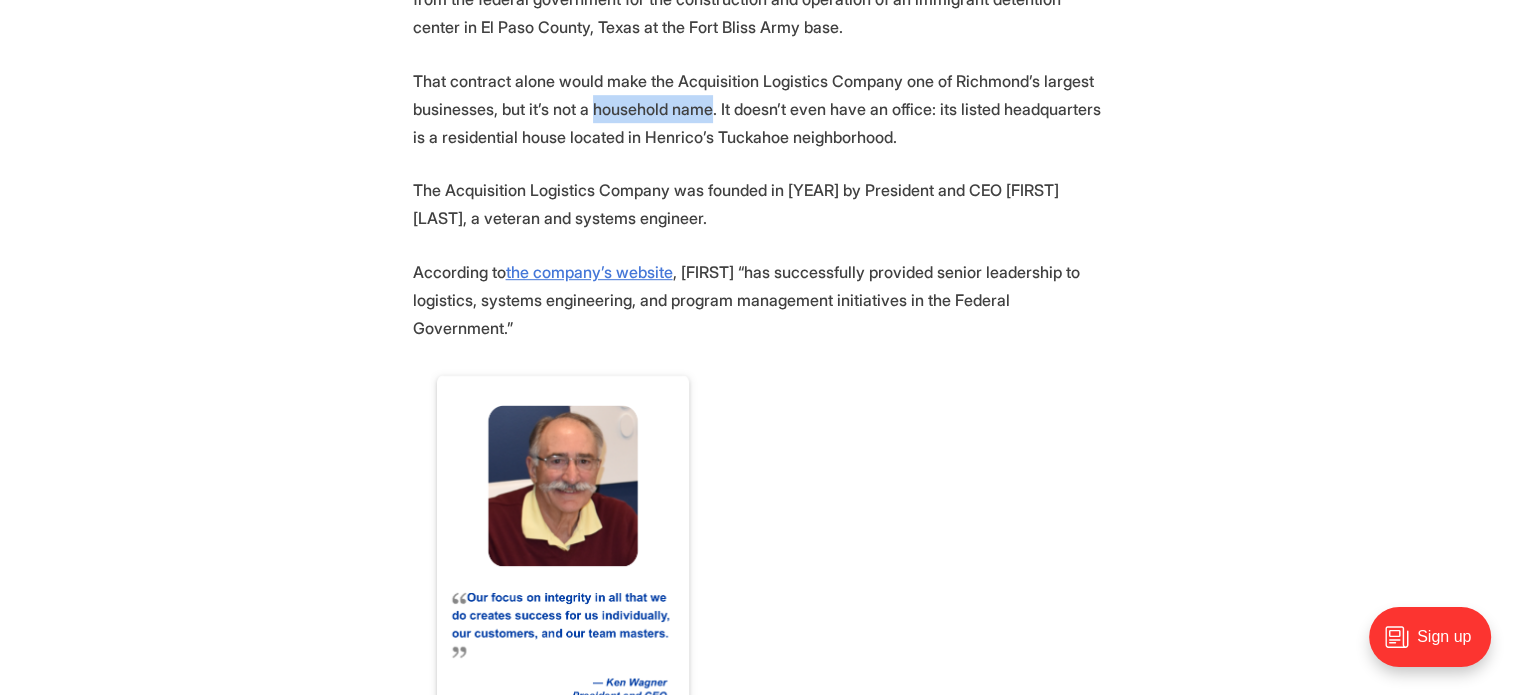 drag, startPoint x: 590, startPoint y: 103, endPoint x: 710, endPoint y: 105, distance: 120.01666 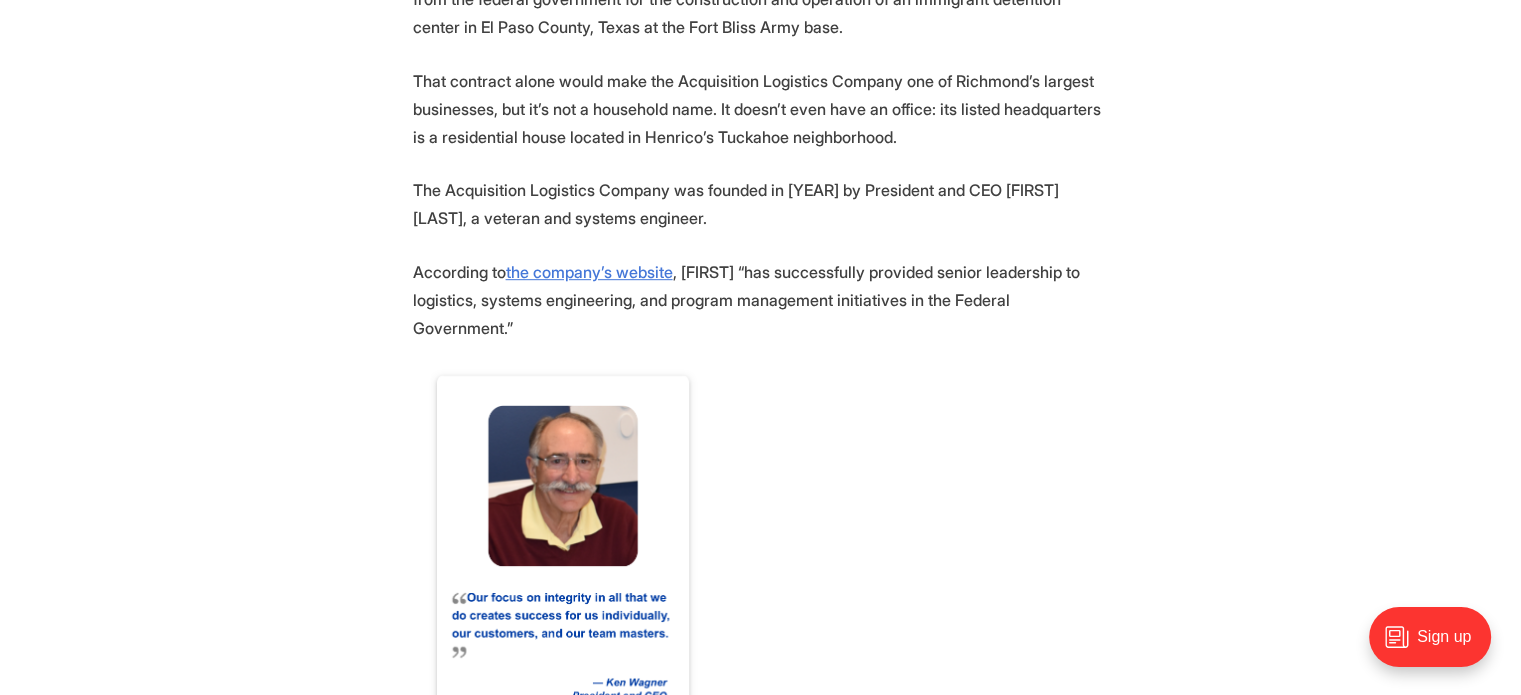 click on "The Acquisition Logistics Company was founded in [YEAR] by President and CEO [FIRST] [LAST], a veteran and systems engineer." at bounding box center (761, 204) 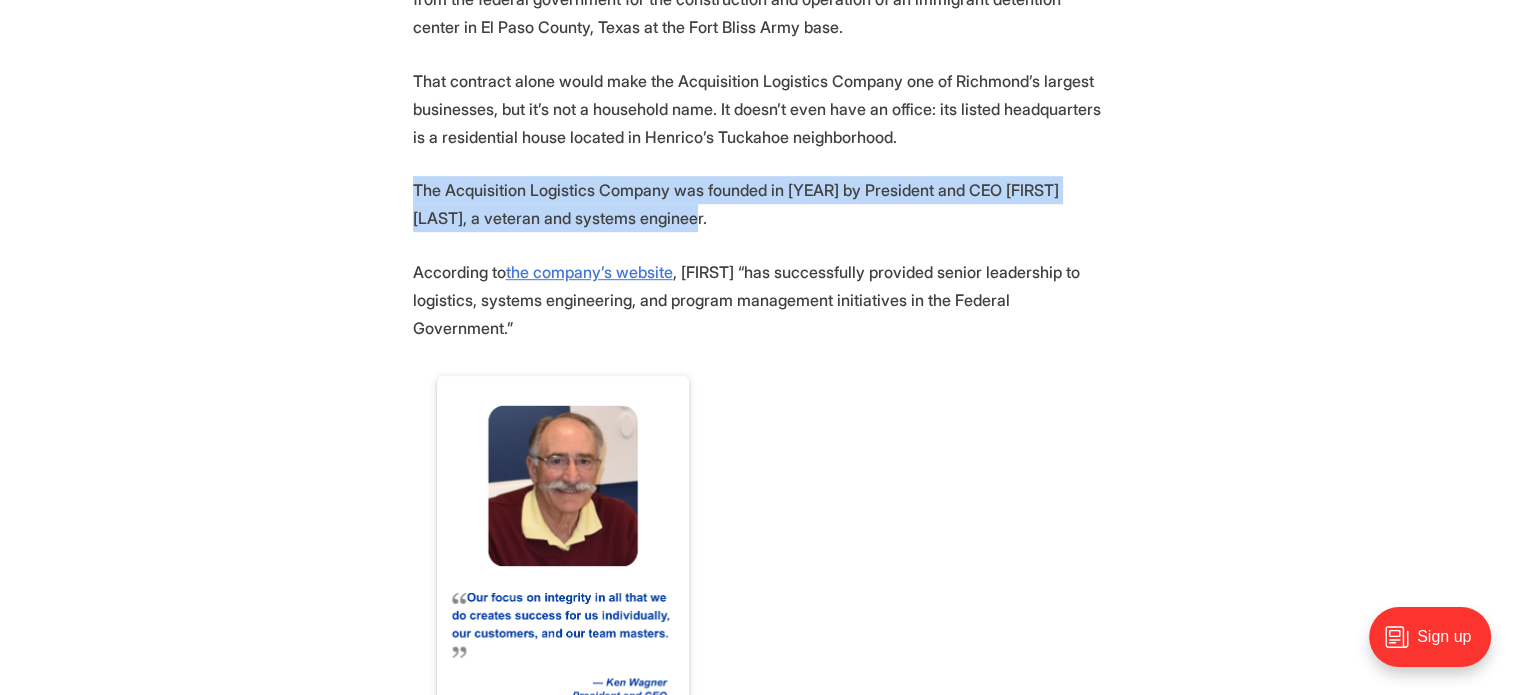 drag, startPoint x: 673, startPoint y: 210, endPoint x: 340, endPoint y: 195, distance: 333.33768 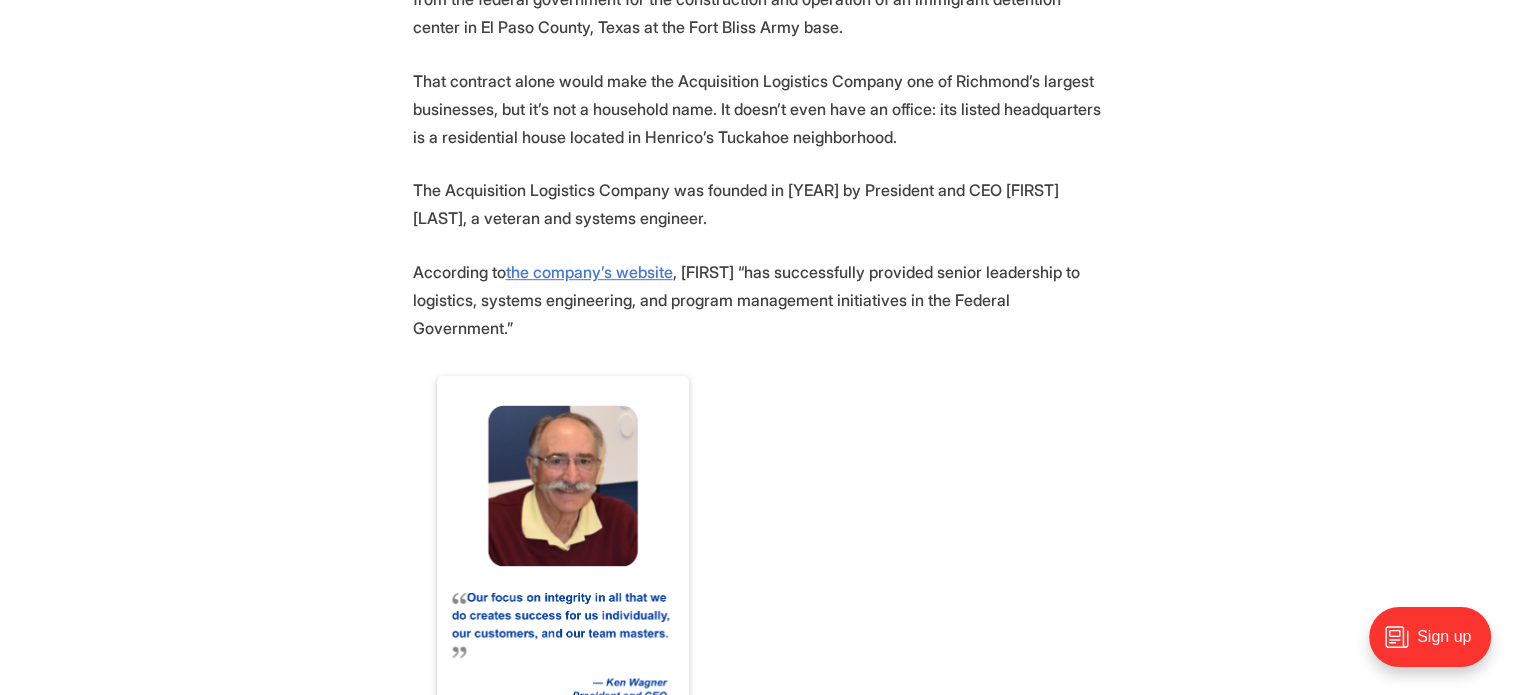 click on "Screenshot from the company's website." at bounding box center [761, 558] 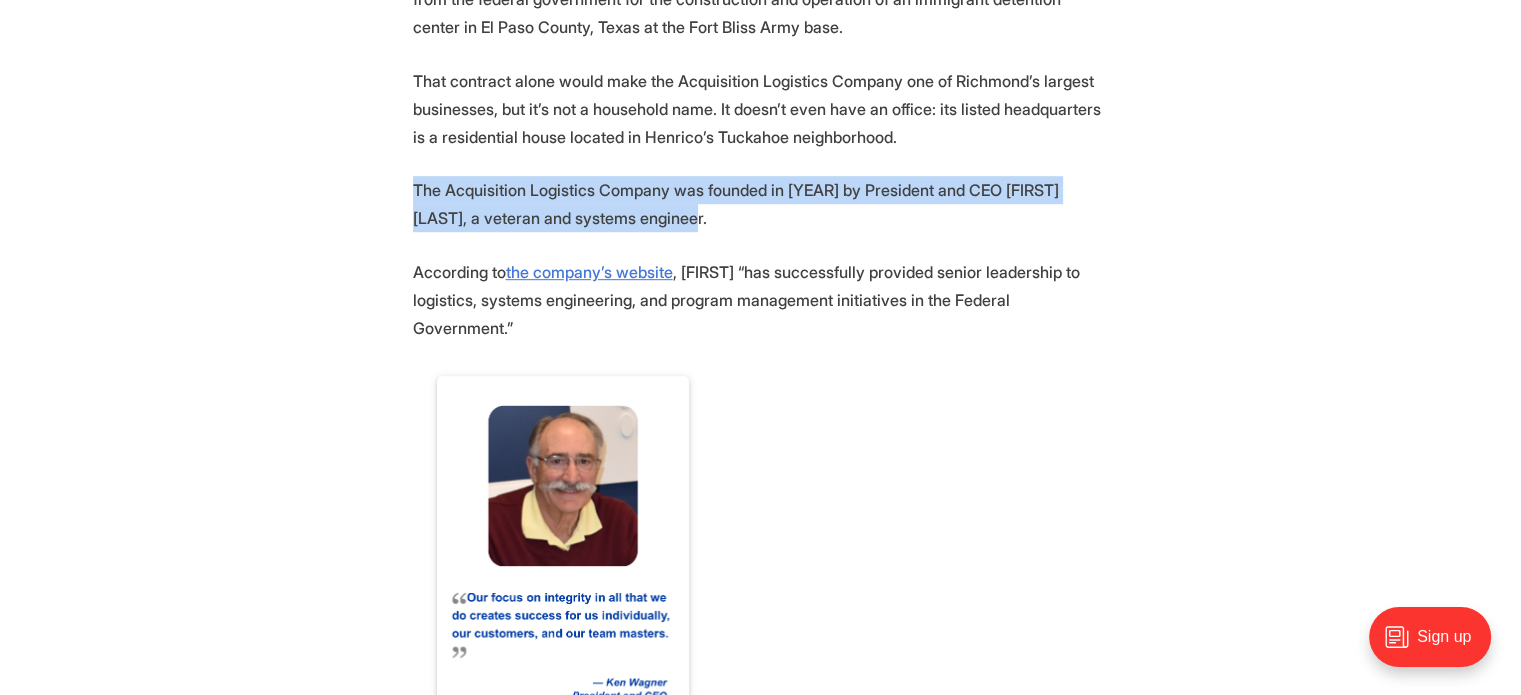 drag, startPoint x: 642, startPoint y: 215, endPoint x: 366, endPoint y: 175, distance: 278.88348 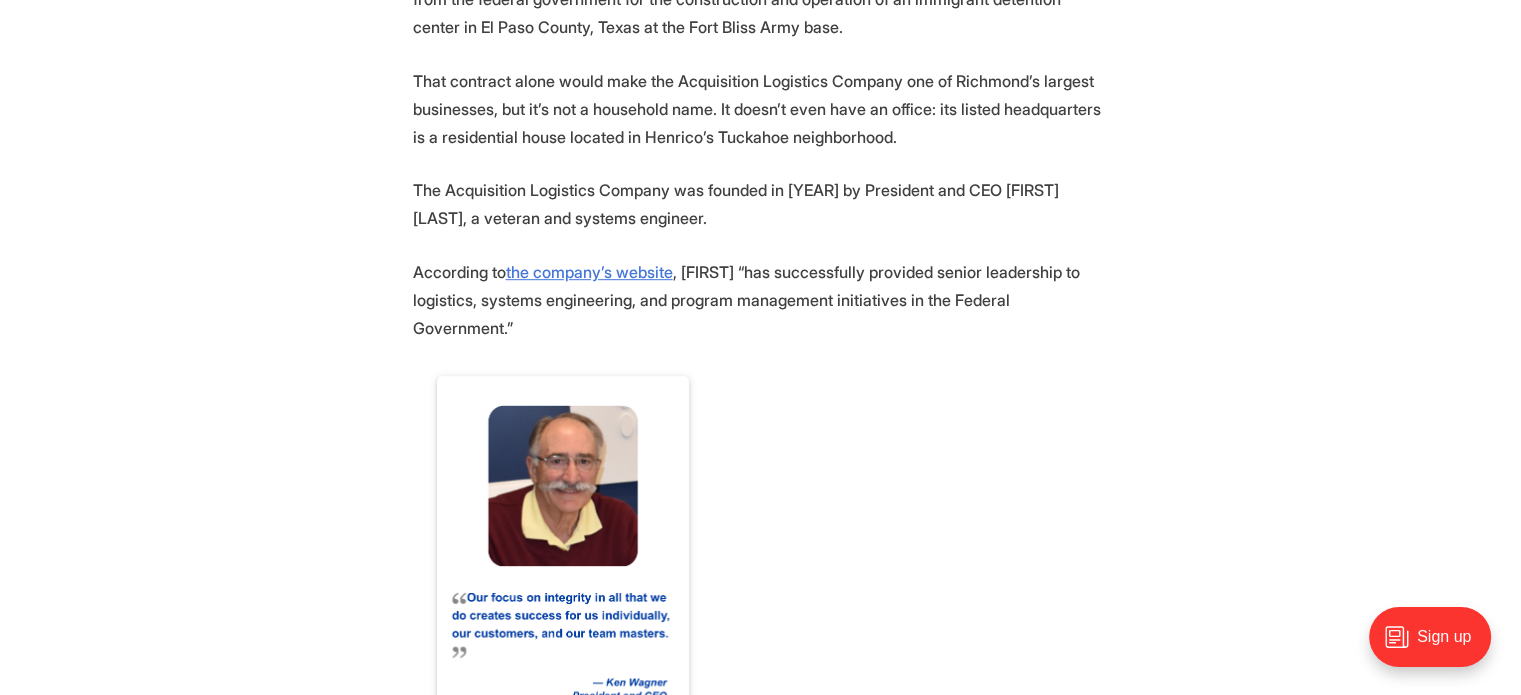 click on "Screenshot from the company's website." at bounding box center (761, 558) 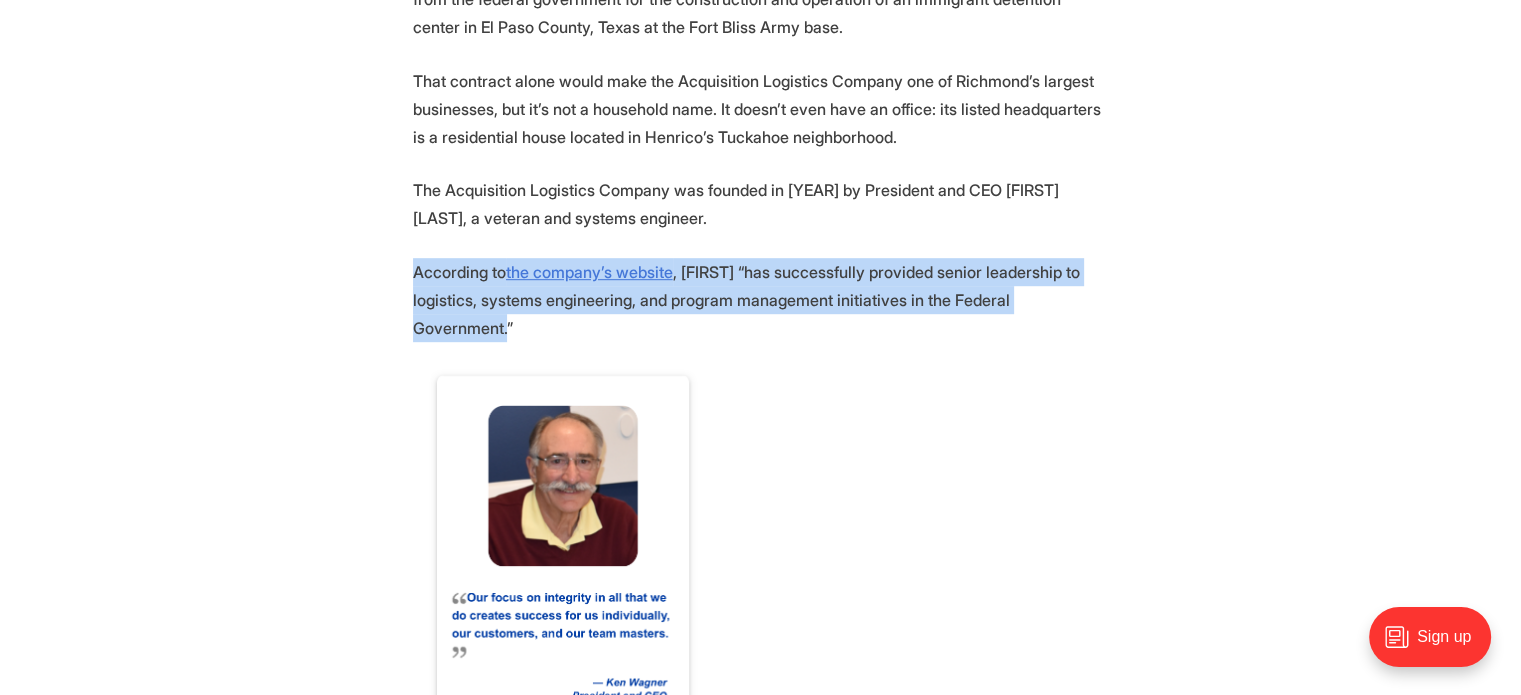 drag, startPoint x: 338, startPoint y: 266, endPoint x: 1132, endPoint y: 317, distance: 795.6362 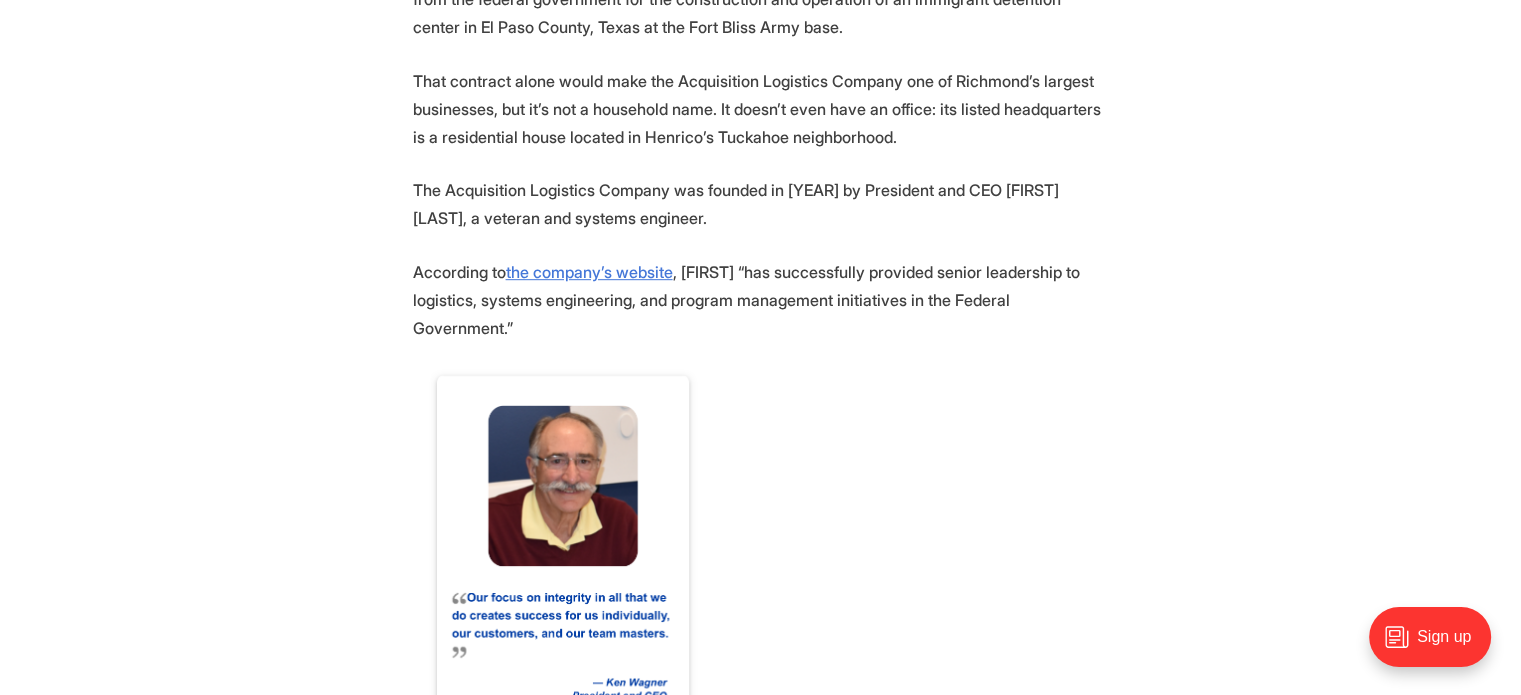 click on "Screenshot from the company's website." at bounding box center [761, 558] 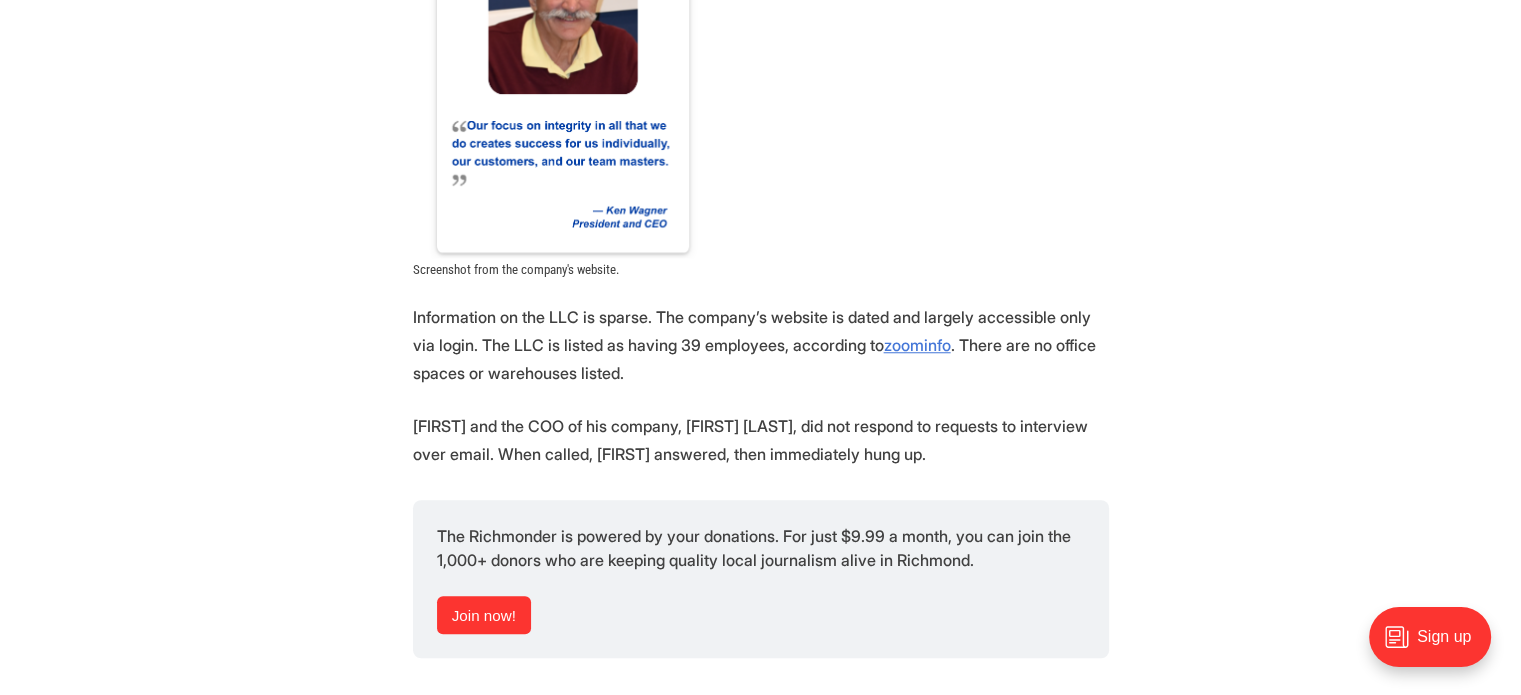 scroll, scrollTop: 1600, scrollLeft: 0, axis: vertical 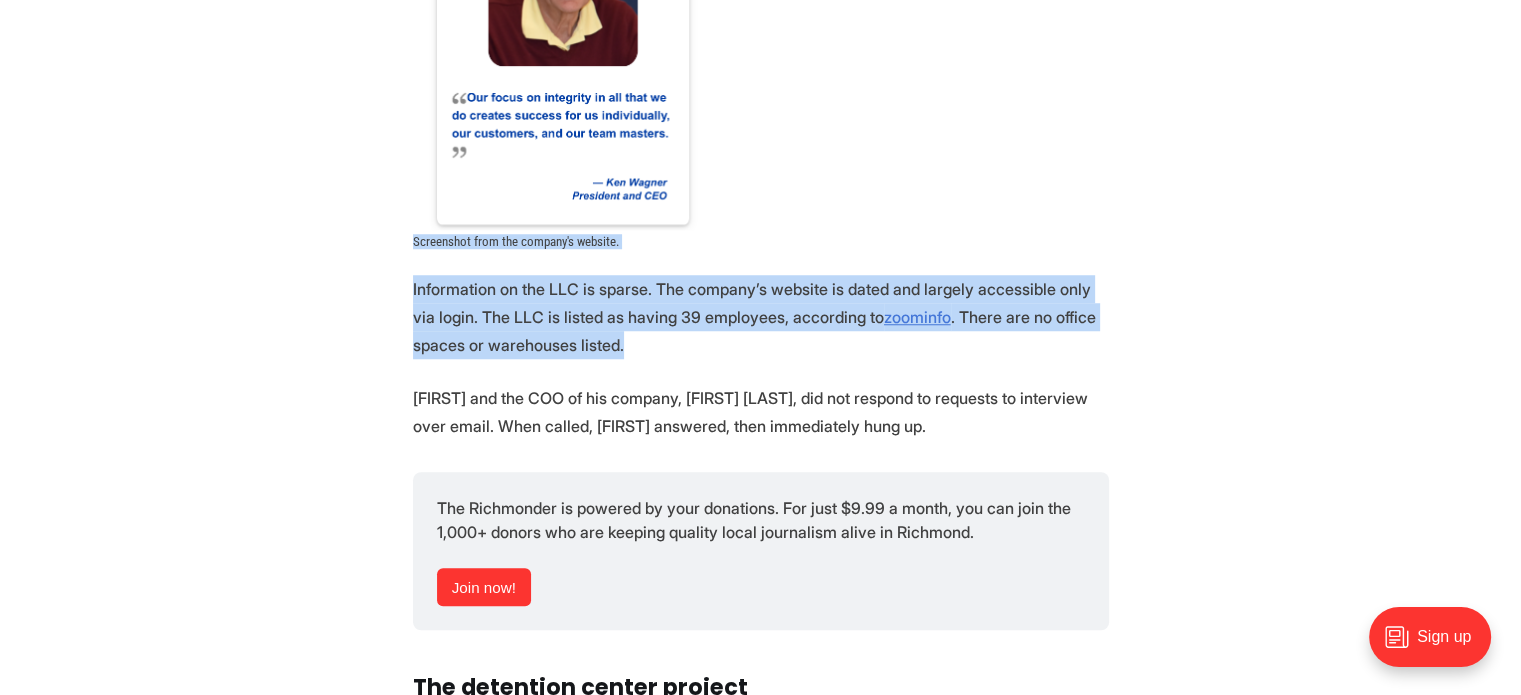 drag, startPoint x: 642, startPoint y: 308, endPoint x: 282, endPoint y: 233, distance: 367.72952 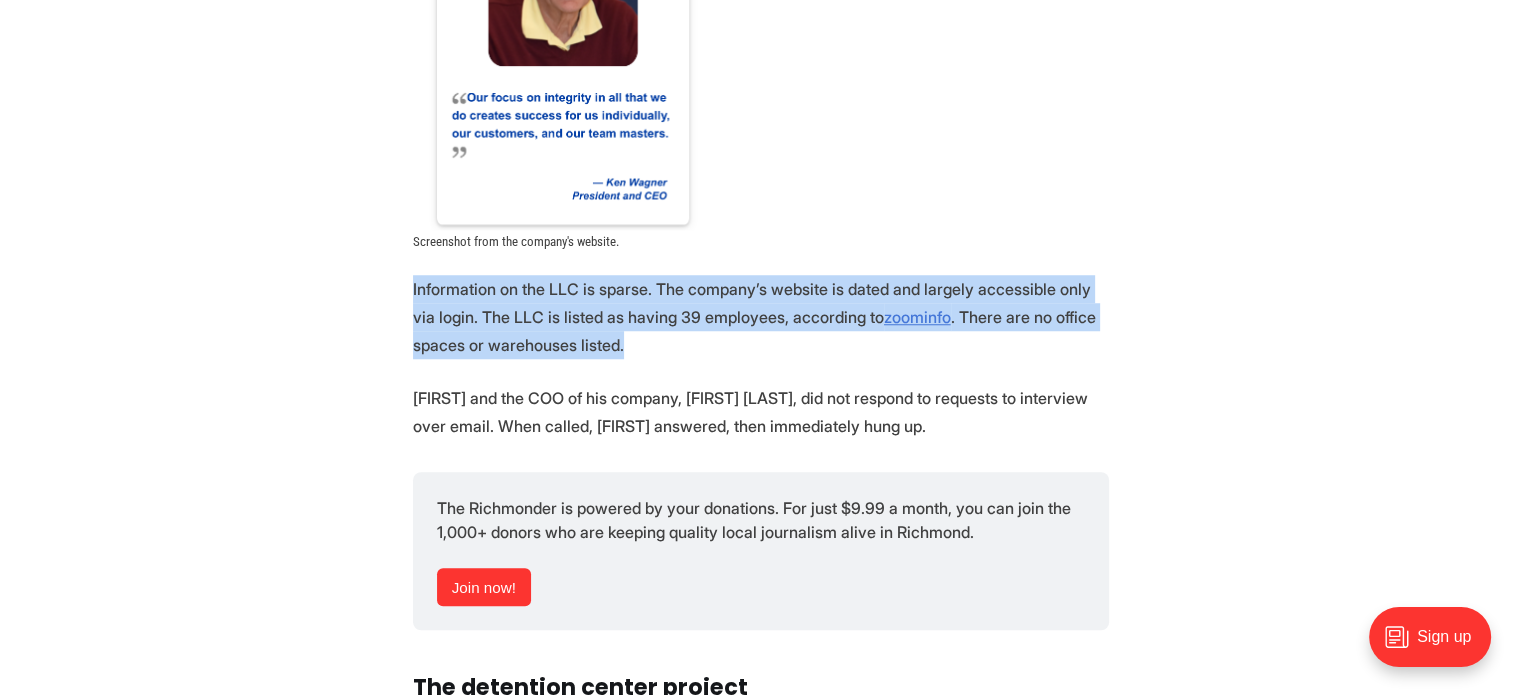 drag, startPoint x: 662, startPoint y: 305, endPoint x: 396, endPoint y: 271, distance: 268.16412 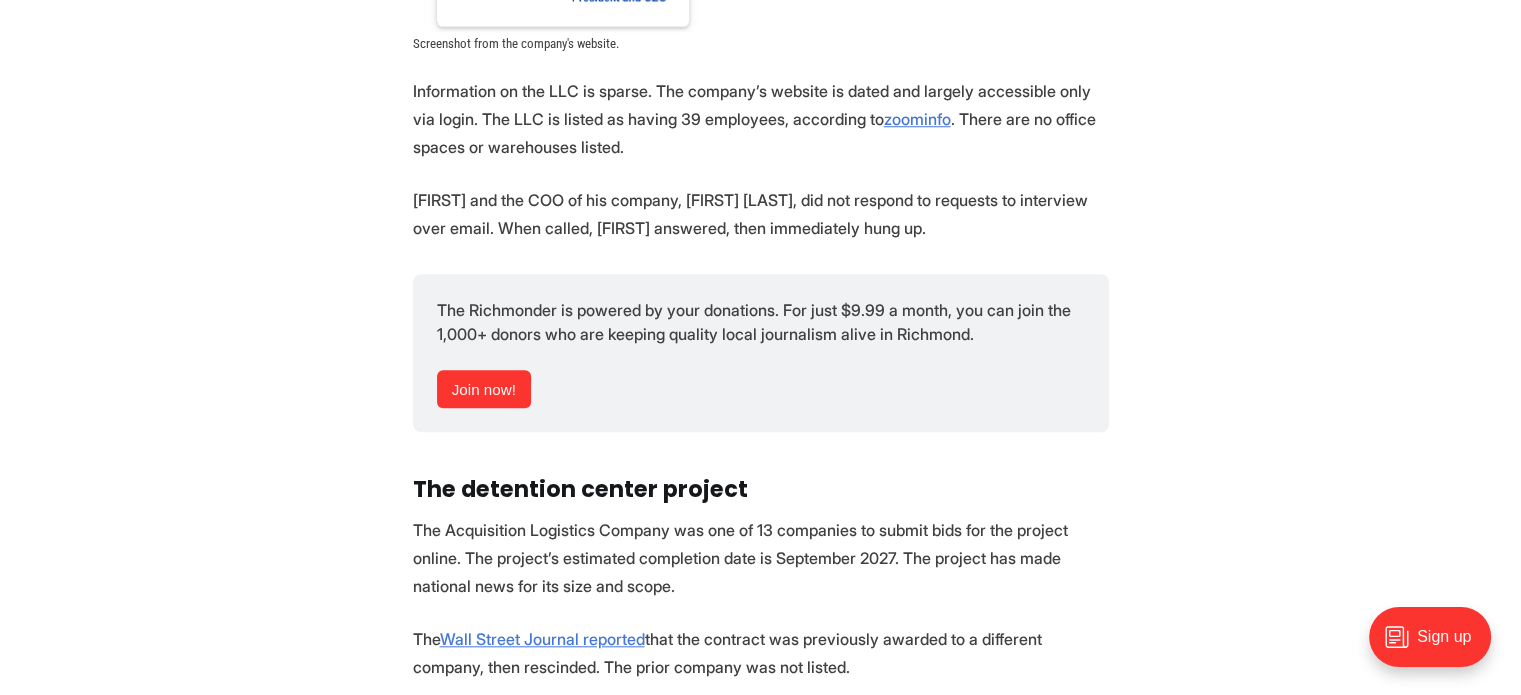 scroll, scrollTop: 1800, scrollLeft: 0, axis: vertical 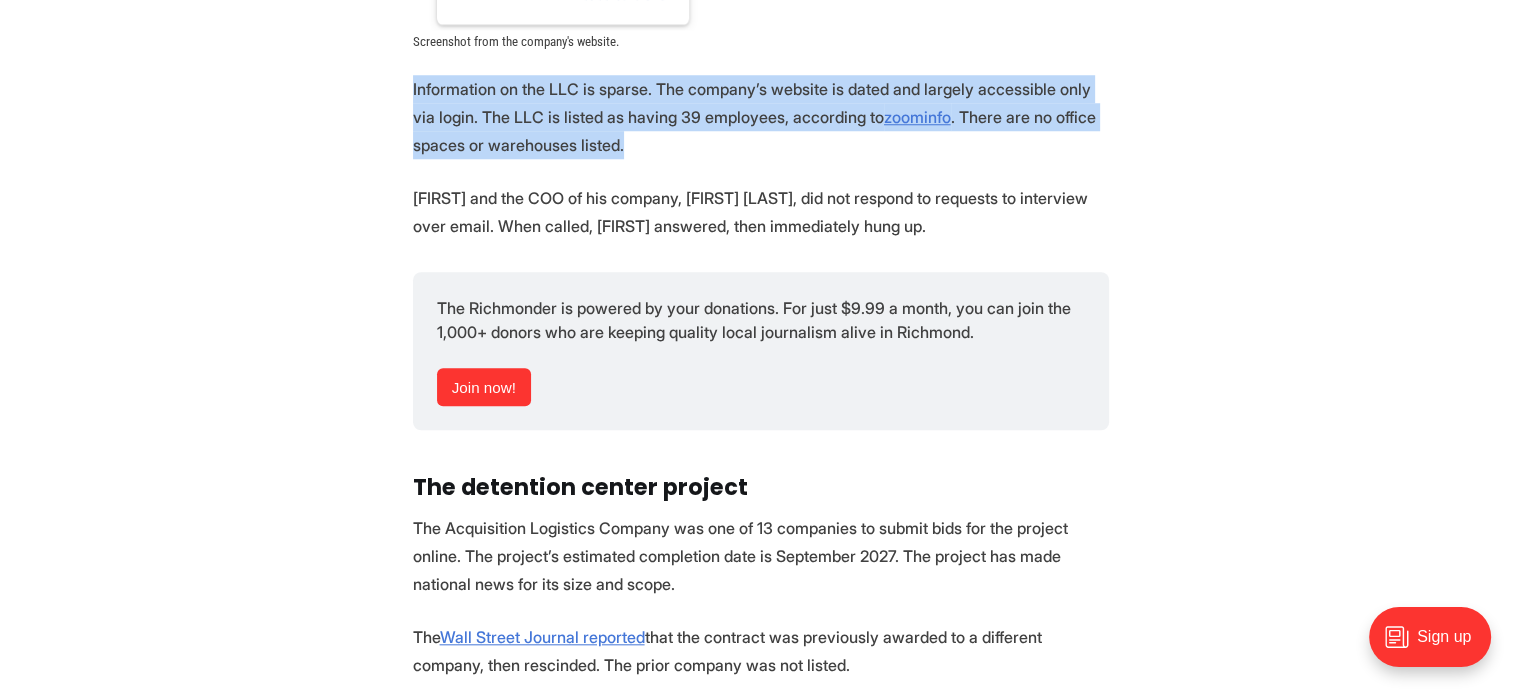 drag, startPoint x: 648, startPoint y: 121, endPoint x: 478, endPoint y: 160, distance: 174.41617 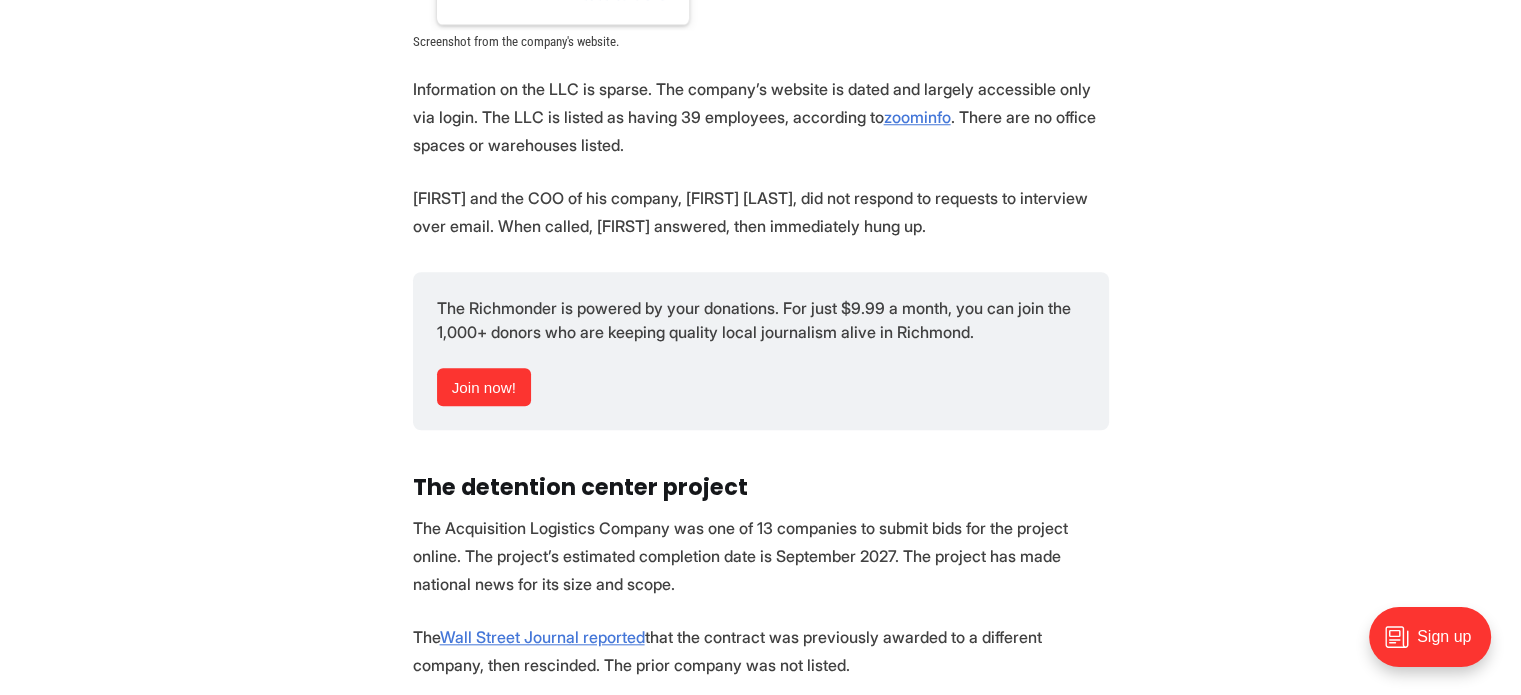 click on "On [MONTH] [DAY], the Acquisition Logistics Company received a contract worth a reported $[NUMBER] billion from the federal government for the construction and operation of an immigrant detention center in [CITY] County, [STATE] at the Fort Bliss Army base. That contract alone would make the Acquisition Logistics Company one of Richmond’s largest businesses, but it’s not a household name. It doesn’t even have an office: its listed headquarters is a residential house located in Henrico’s Tuckahoe neighborhood. The Acquisition Logistics Company was founded in [YEAR] by President and CEO [FIRST] [LAST], a veteran and systems engineer. According to the company’s website, [FIRST] “has successfully provided senior leadership to logistics, systems engineering, and program management initiatives in the Federal Government.”
Screenshot from the company's website.
zoominfo . There are no office spaces or warehouses listed.
." at bounding box center (760, 271) 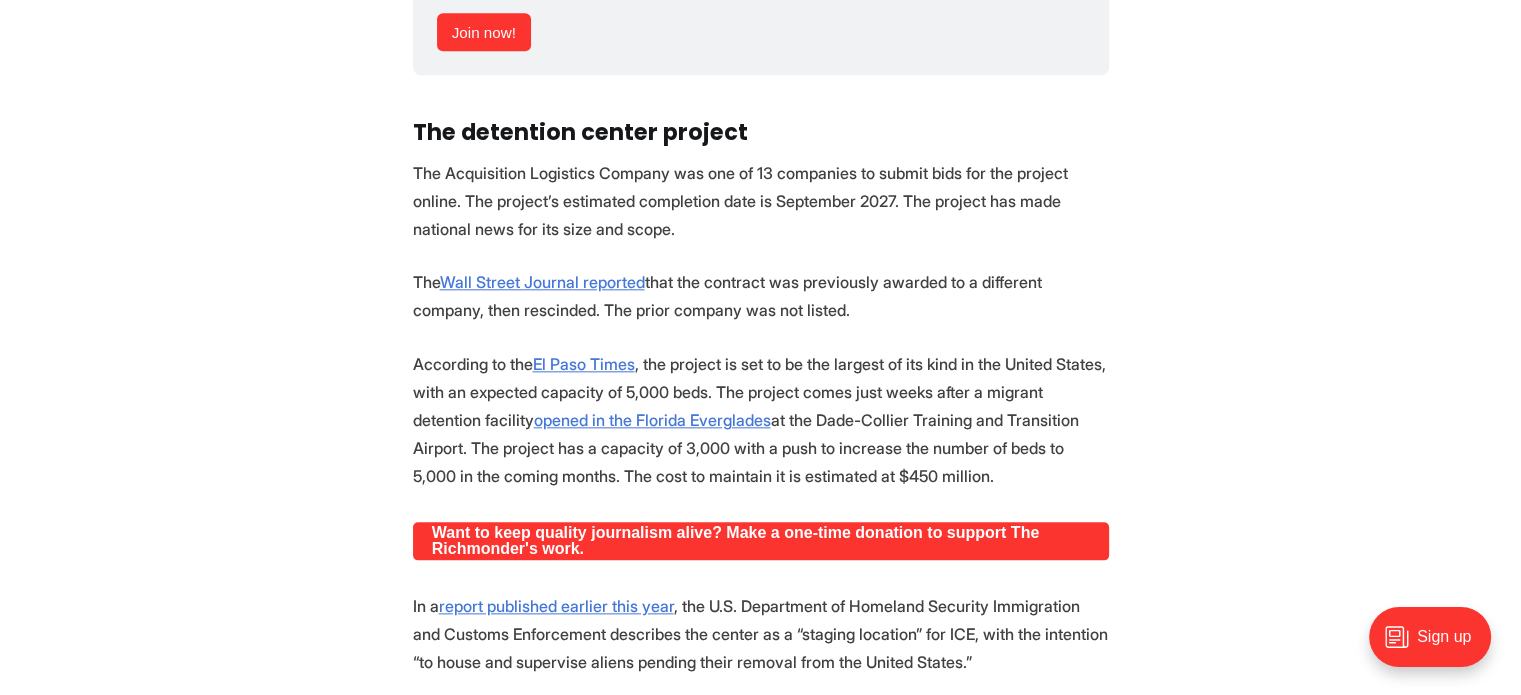 scroll, scrollTop: 2200, scrollLeft: 0, axis: vertical 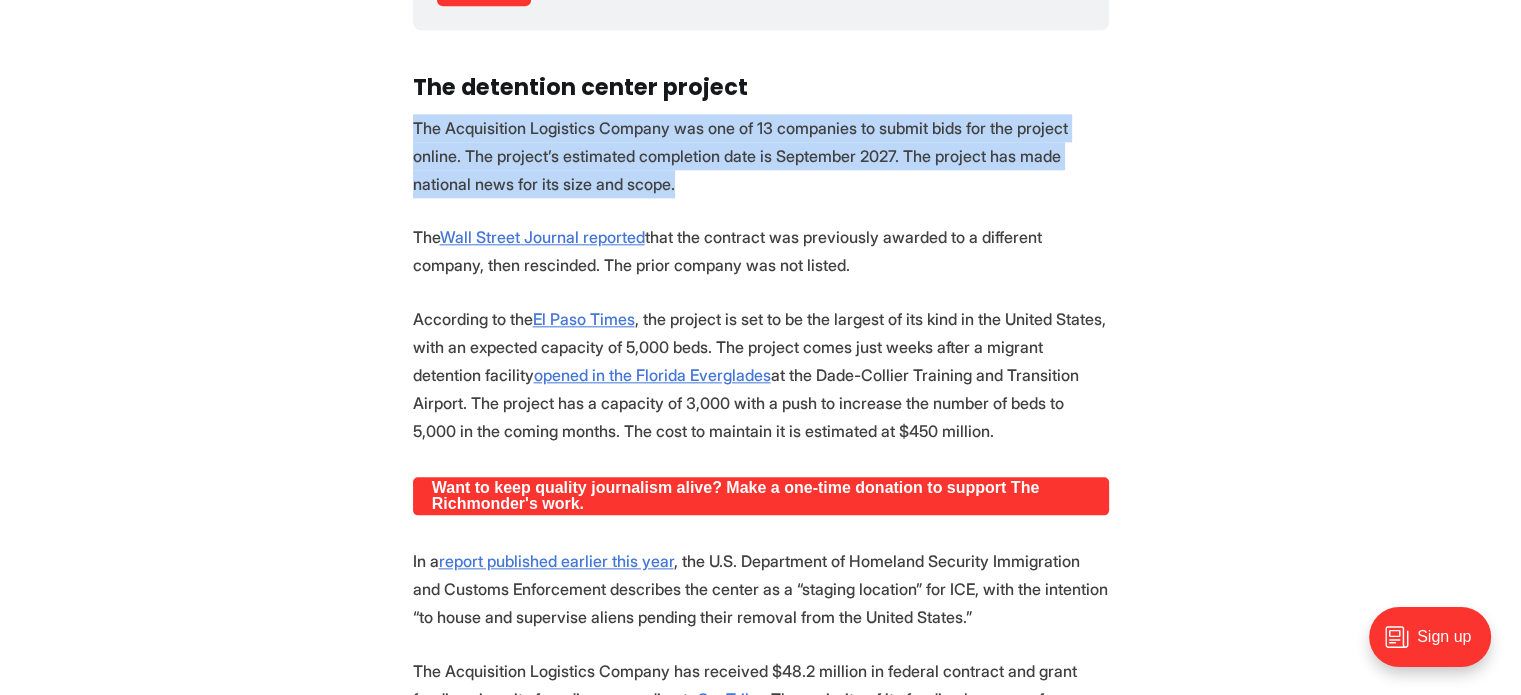 drag, startPoint x: 576, startPoint y: 158, endPoint x: 361, endPoint y: 110, distance: 220.29298 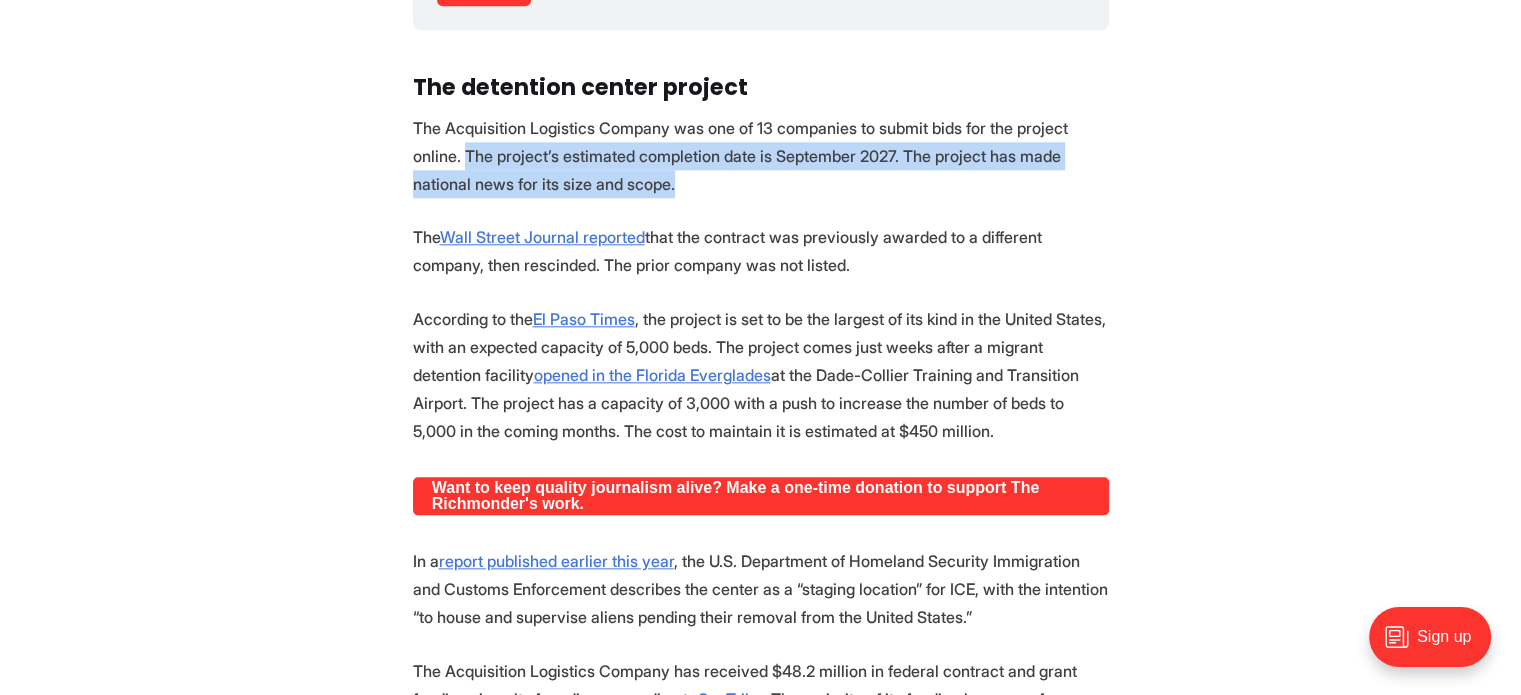 drag, startPoint x: 620, startPoint y: 162, endPoint x: 305, endPoint y: 125, distance: 317.16556 